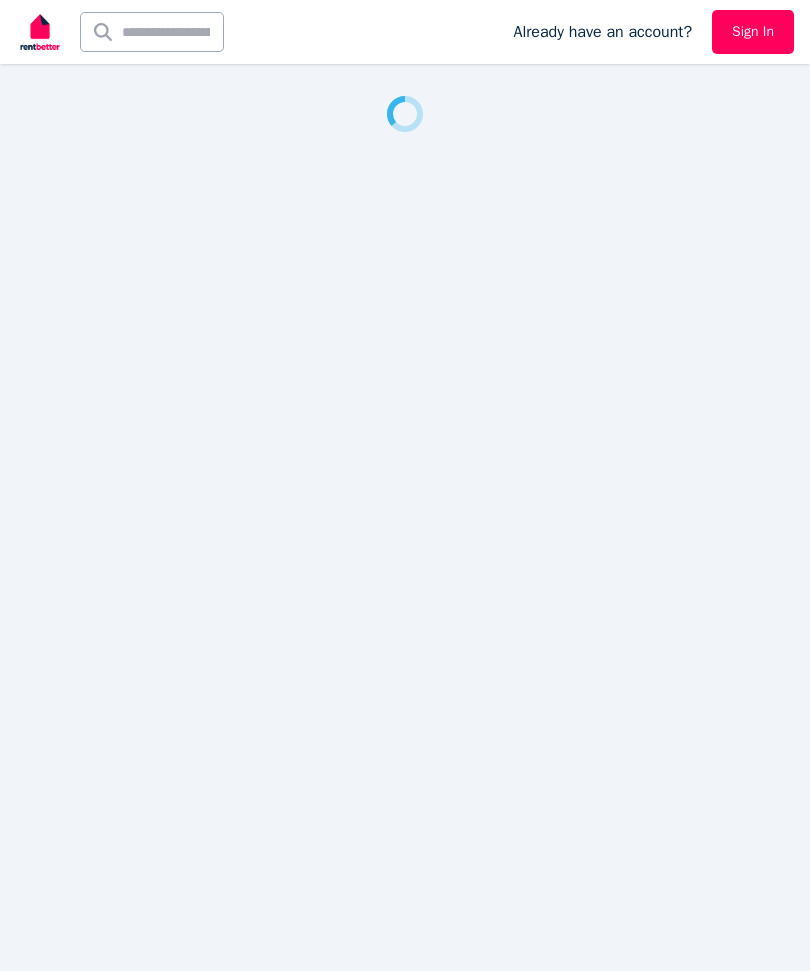 scroll, scrollTop: 0, scrollLeft: 0, axis: both 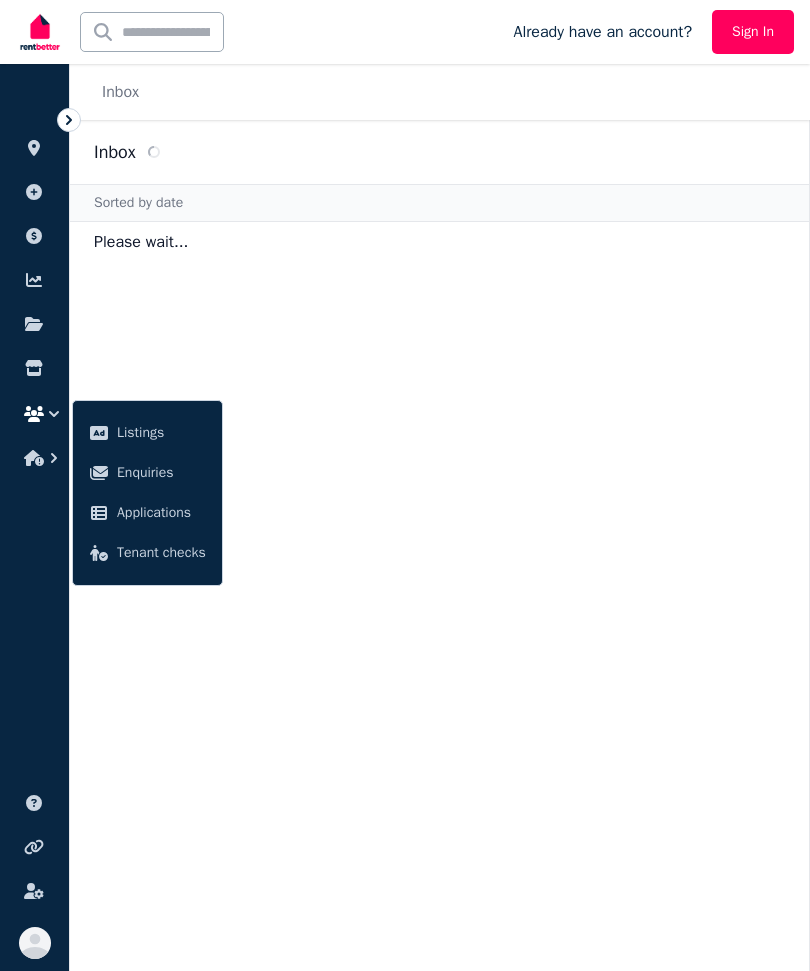 click on "Applications" at bounding box center [161, 513] 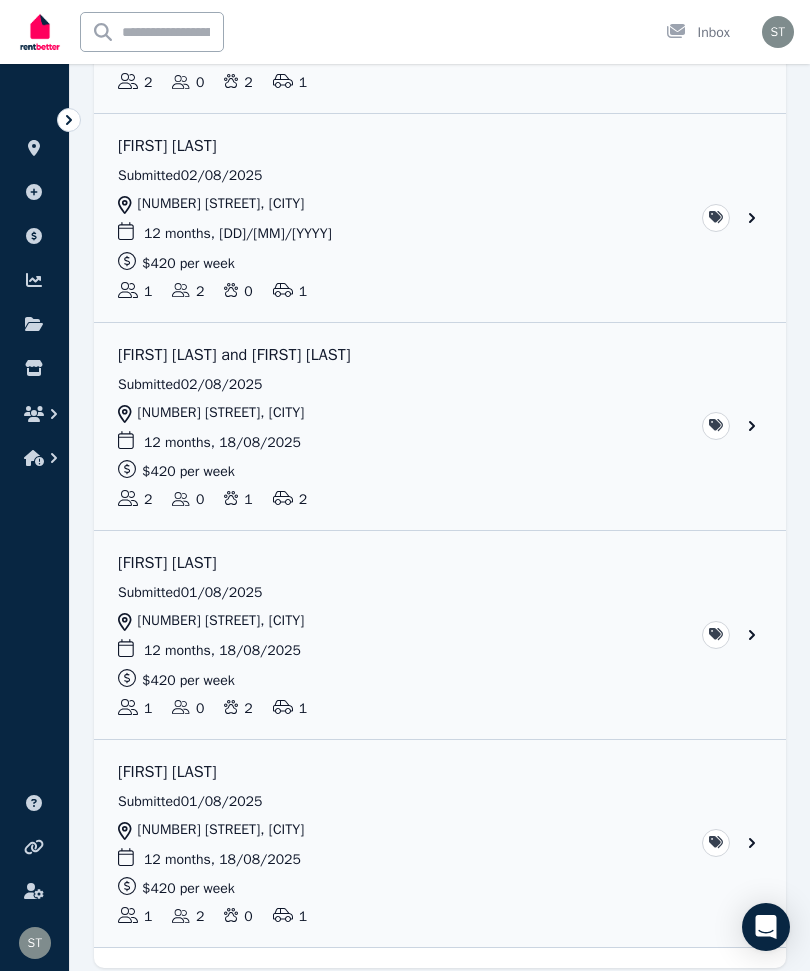 scroll, scrollTop: 621, scrollLeft: 0, axis: vertical 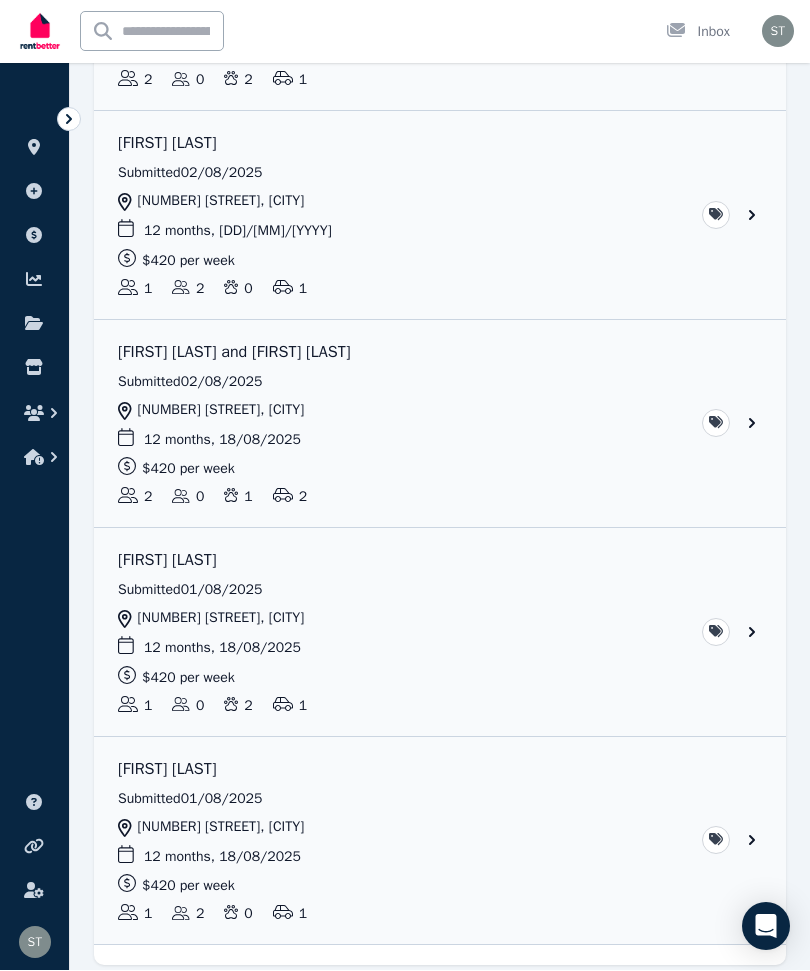 click at bounding box center (440, 842) 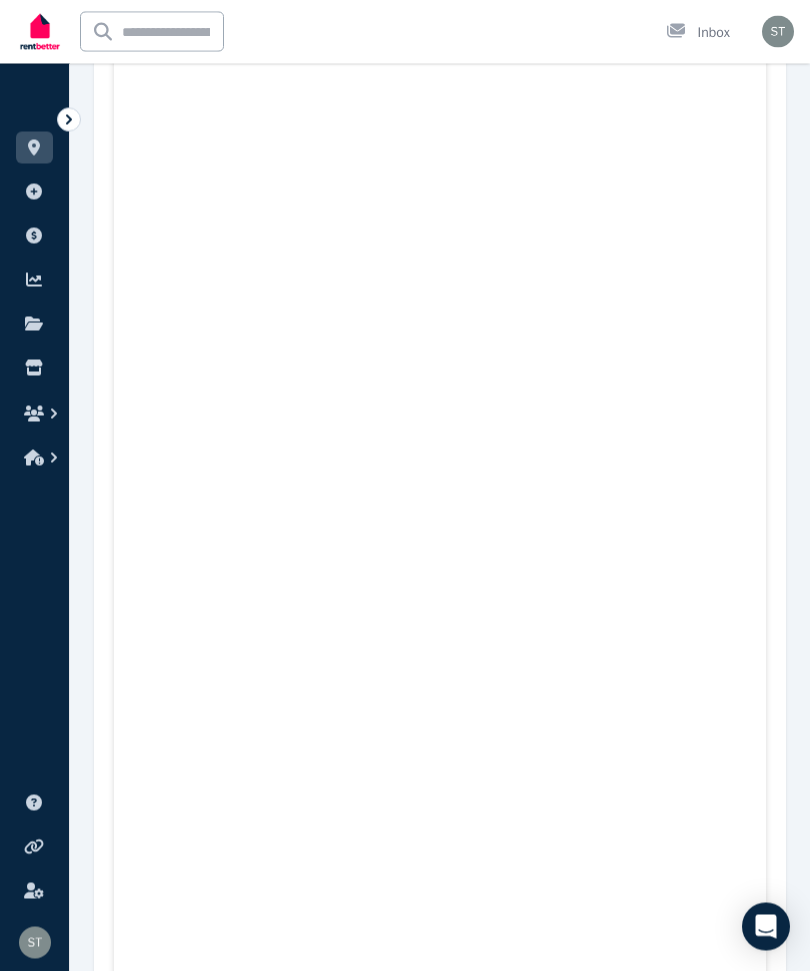 scroll, scrollTop: 3967, scrollLeft: 0, axis: vertical 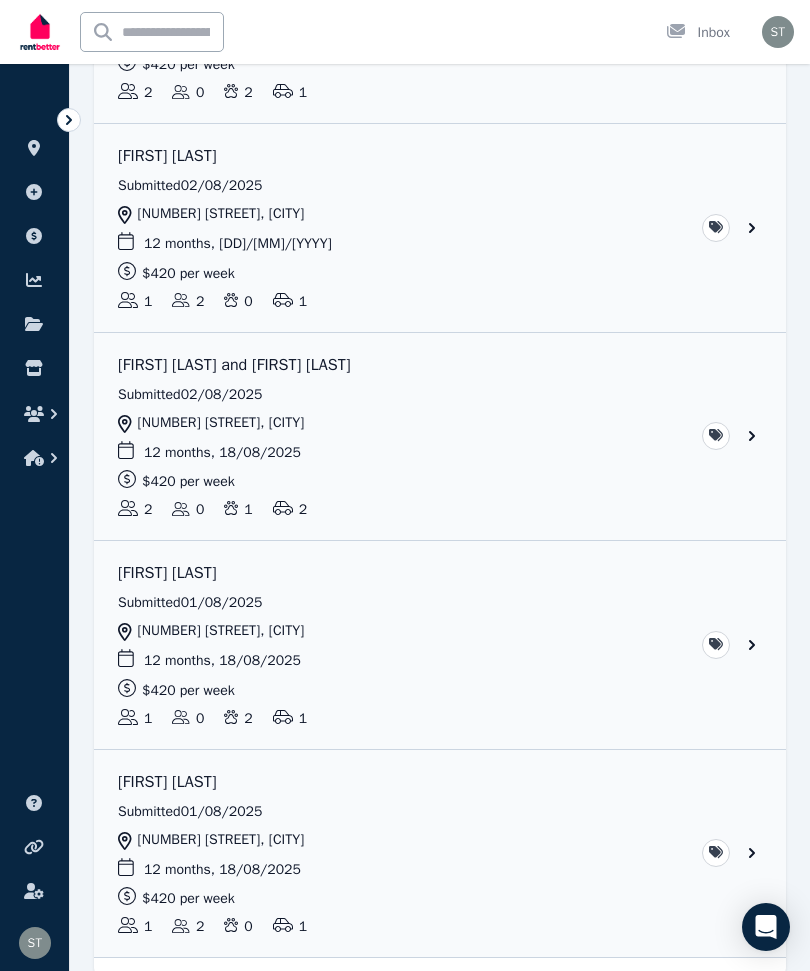 click at bounding box center (440, 645) 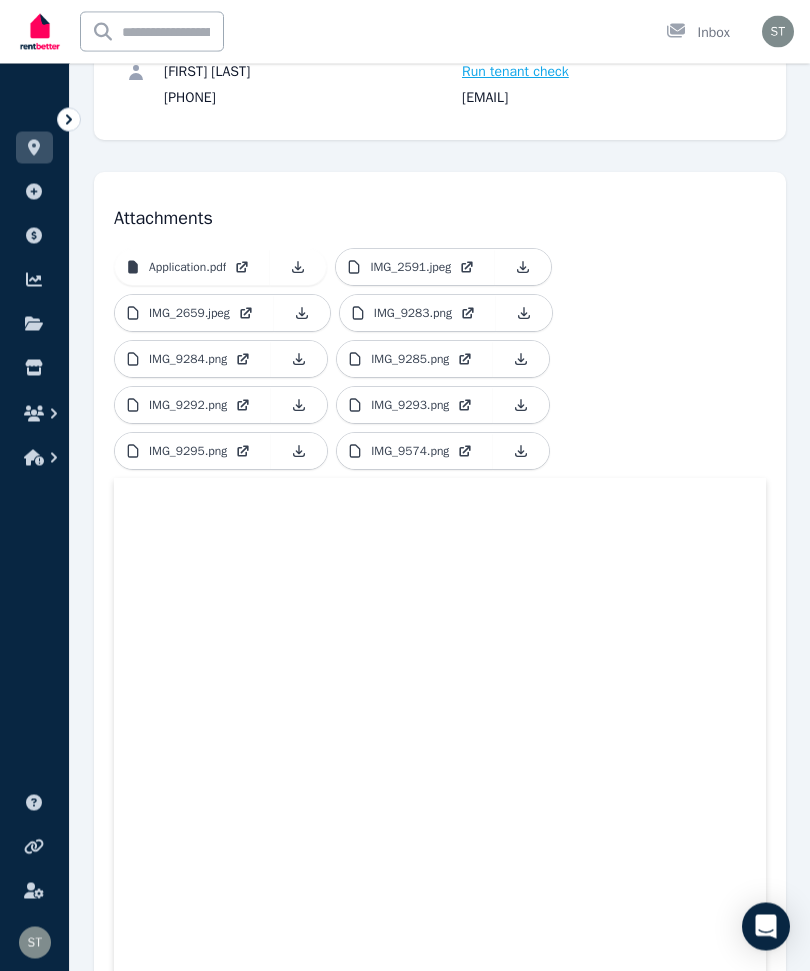scroll, scrollTop: 258, scrollLeft: 0, axis: vertical 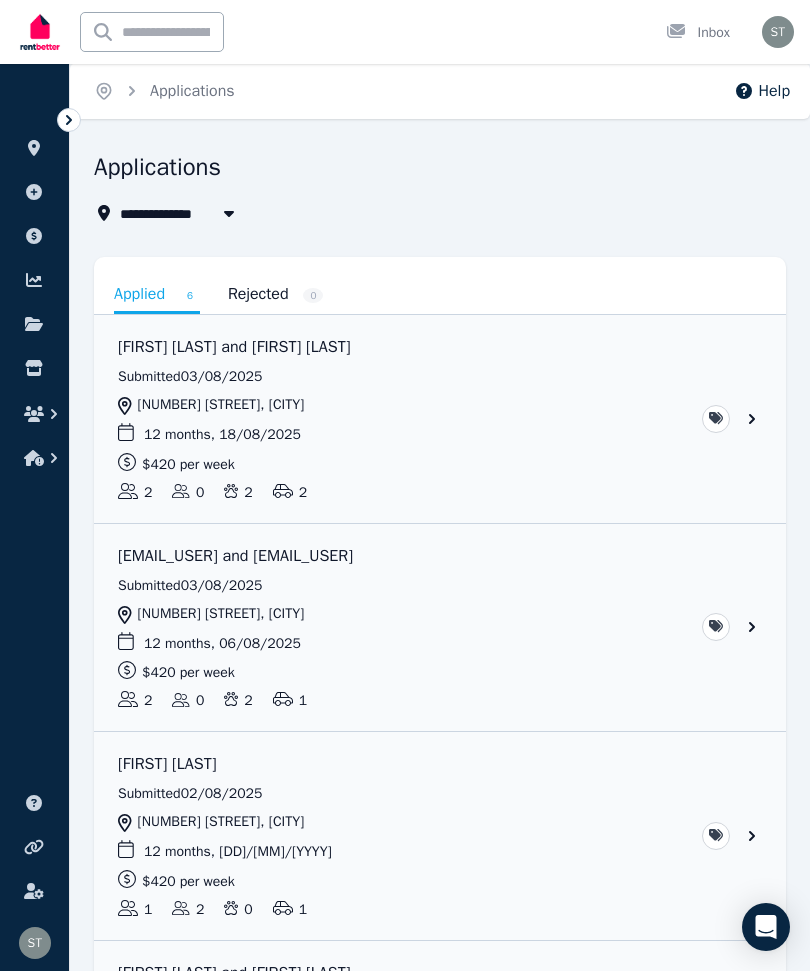 click at bounding box center [440, 628] 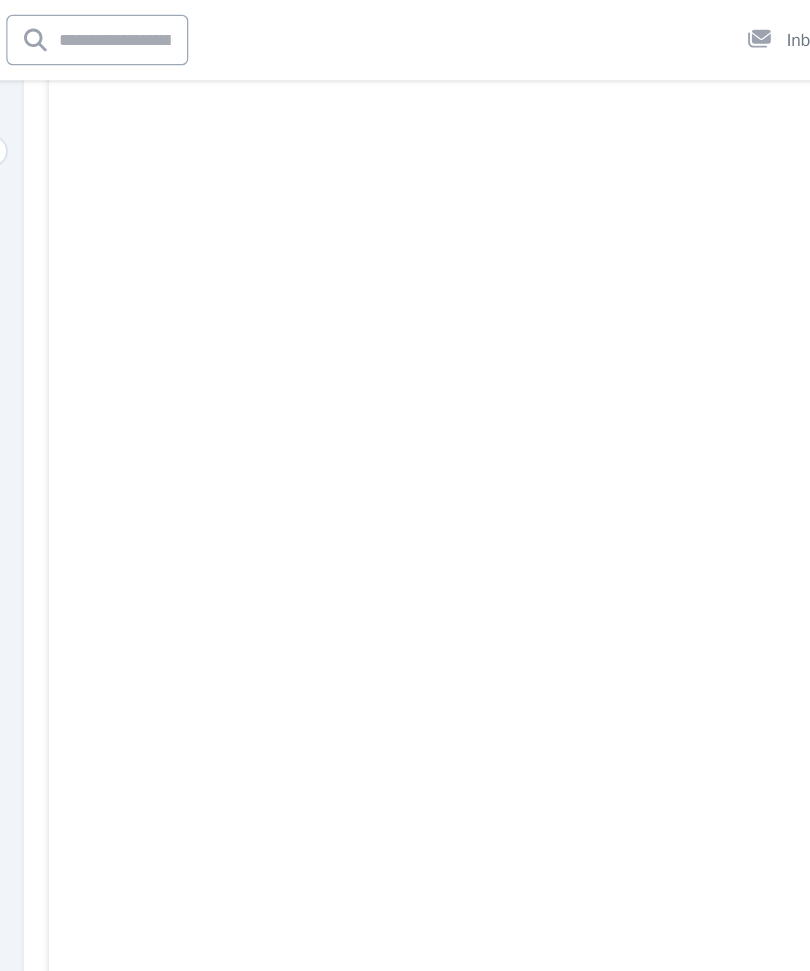 scroll, scrollTop: 5418, scrollLeft: 0, axis: vertical 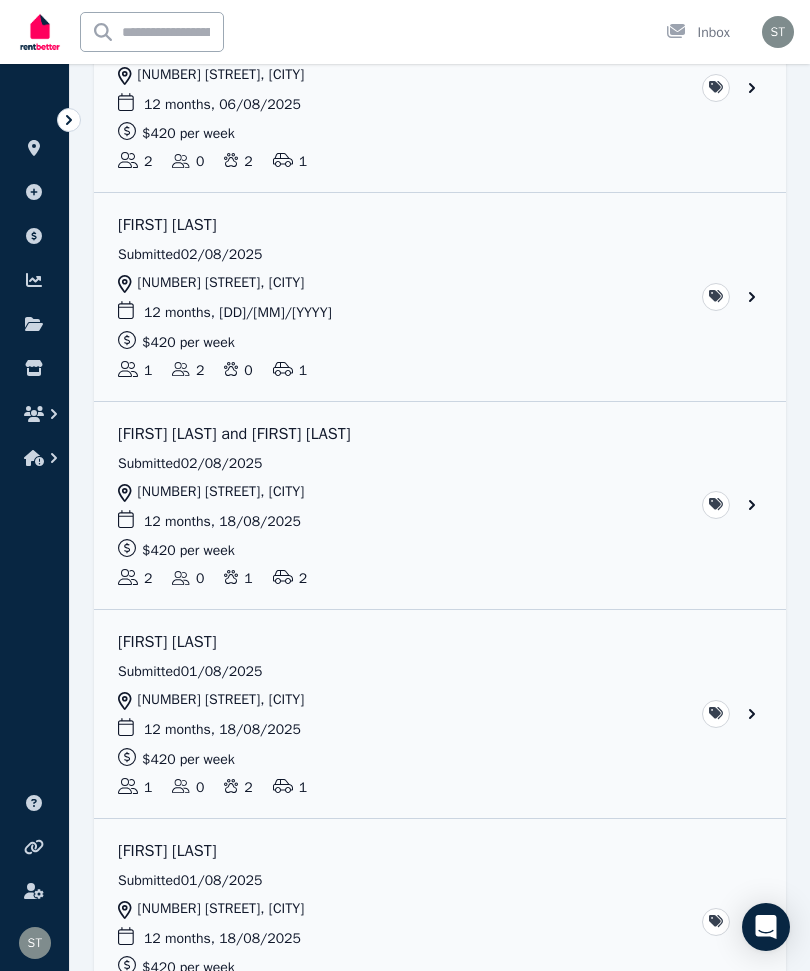 click at bounding box center [440, 714] 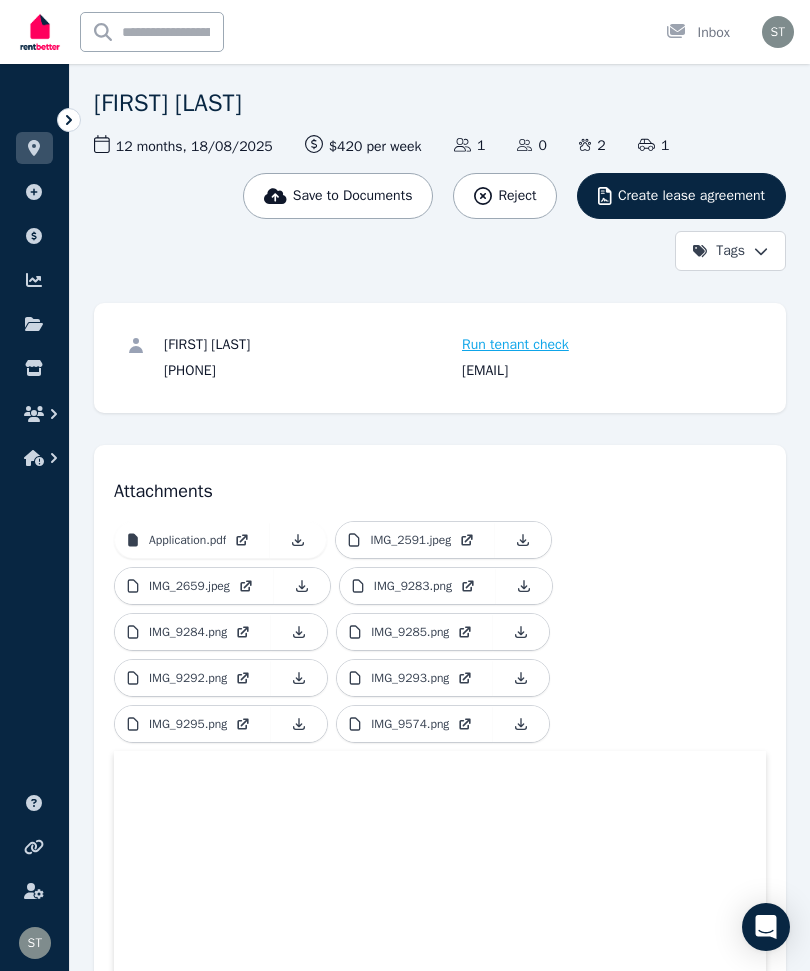scroll, scrollTop: 0, scrollLeft: 0, axis: both 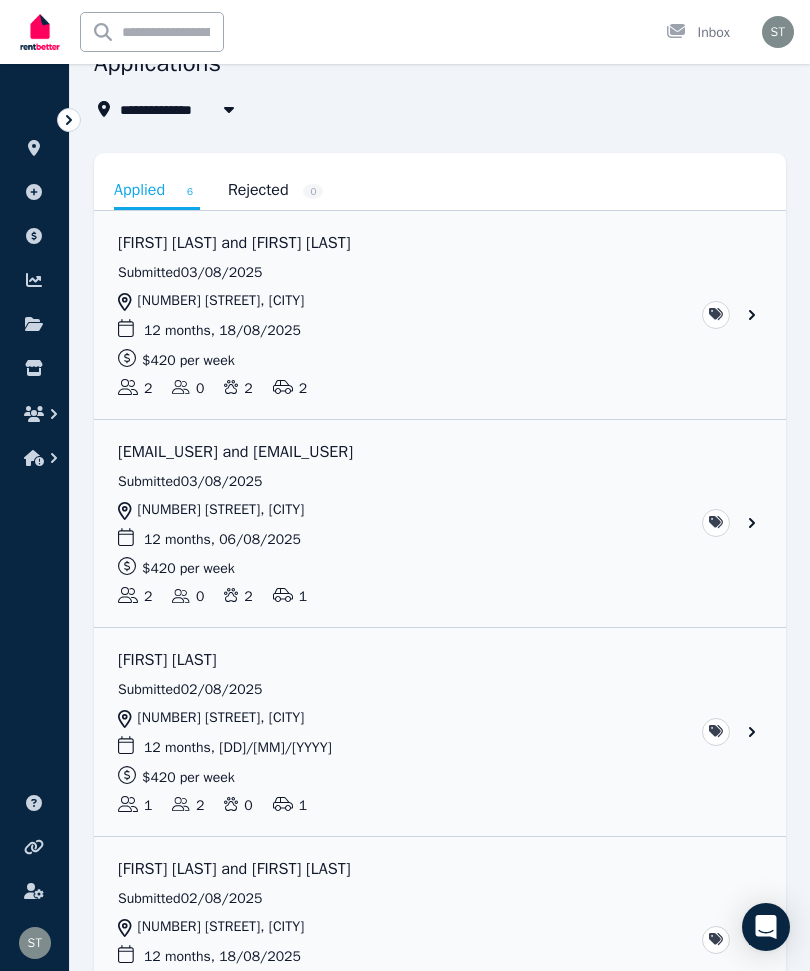 click at bounding box center [440, 524] 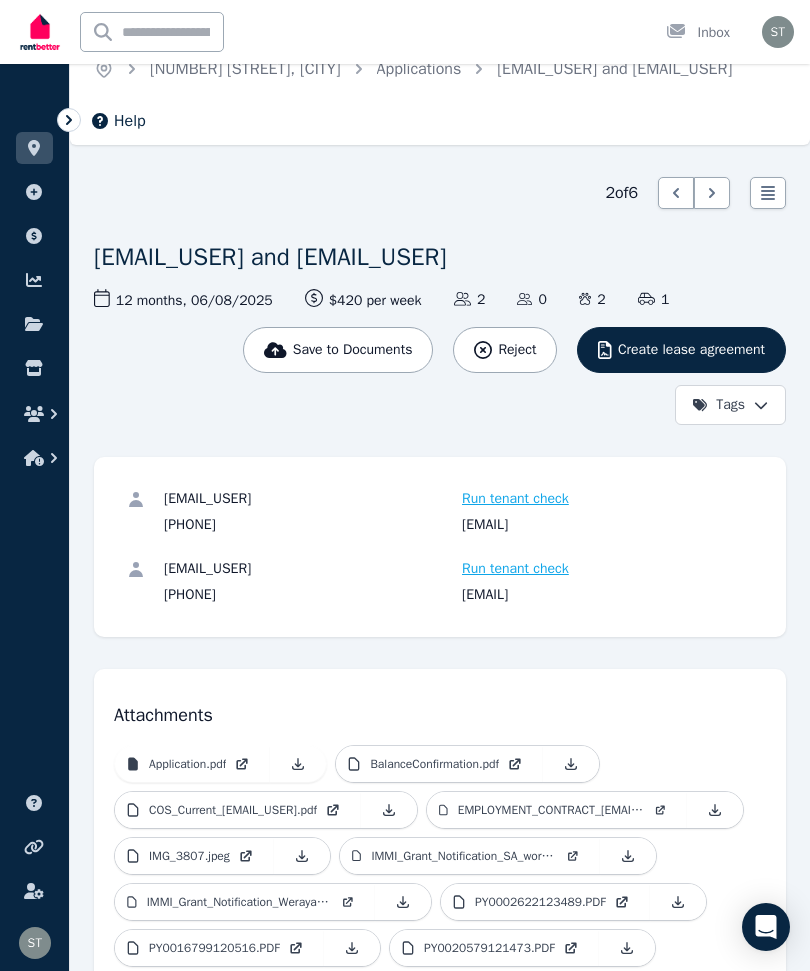 scroll, scrollTop: 22, scrollLeft: 0, axis: vertical 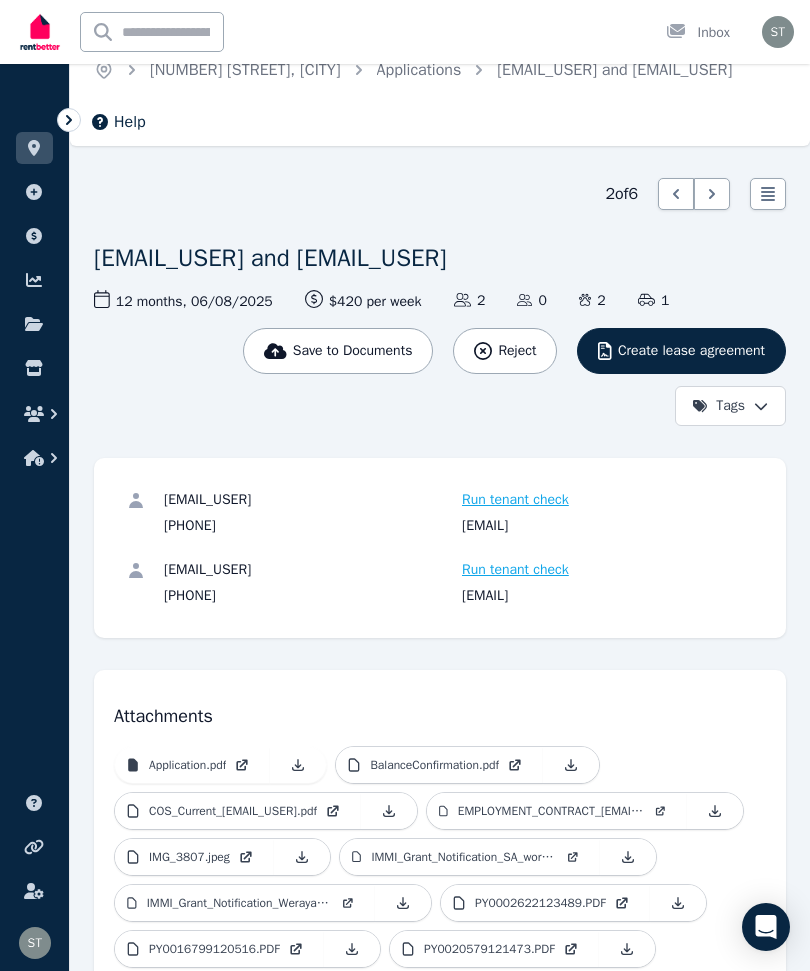 click on "Run tenant check" at bounding box center (515, 500) 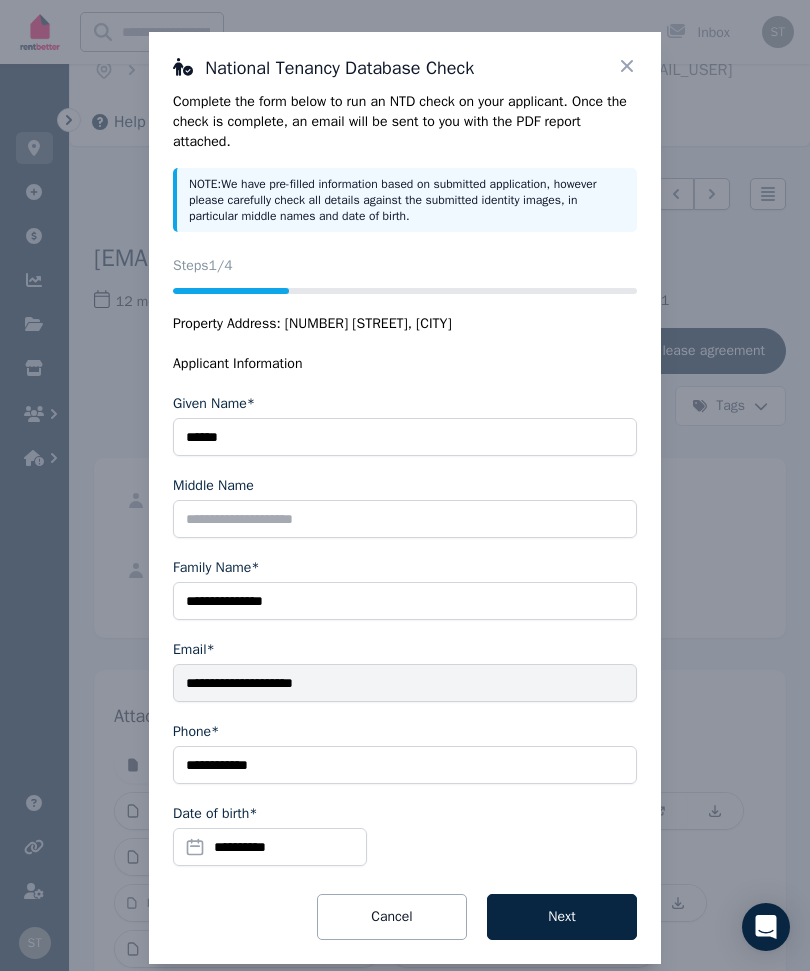 click on "Next" at bounding box center [562, 917] 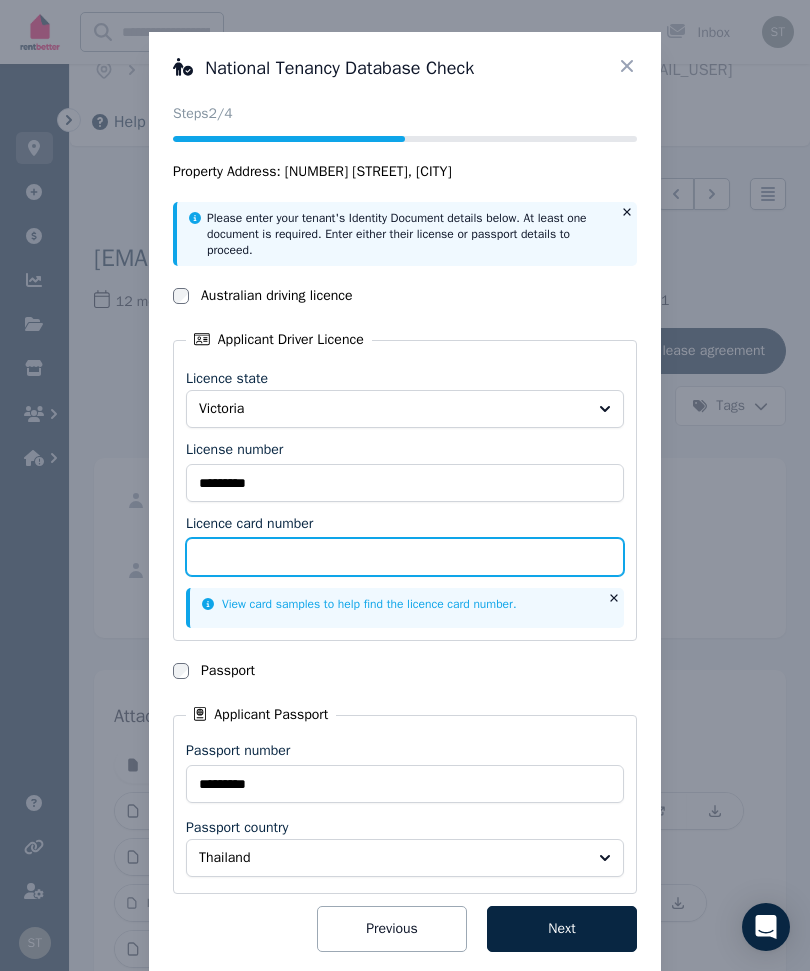 click on "Licence card number" at bounding box center (405, 557) 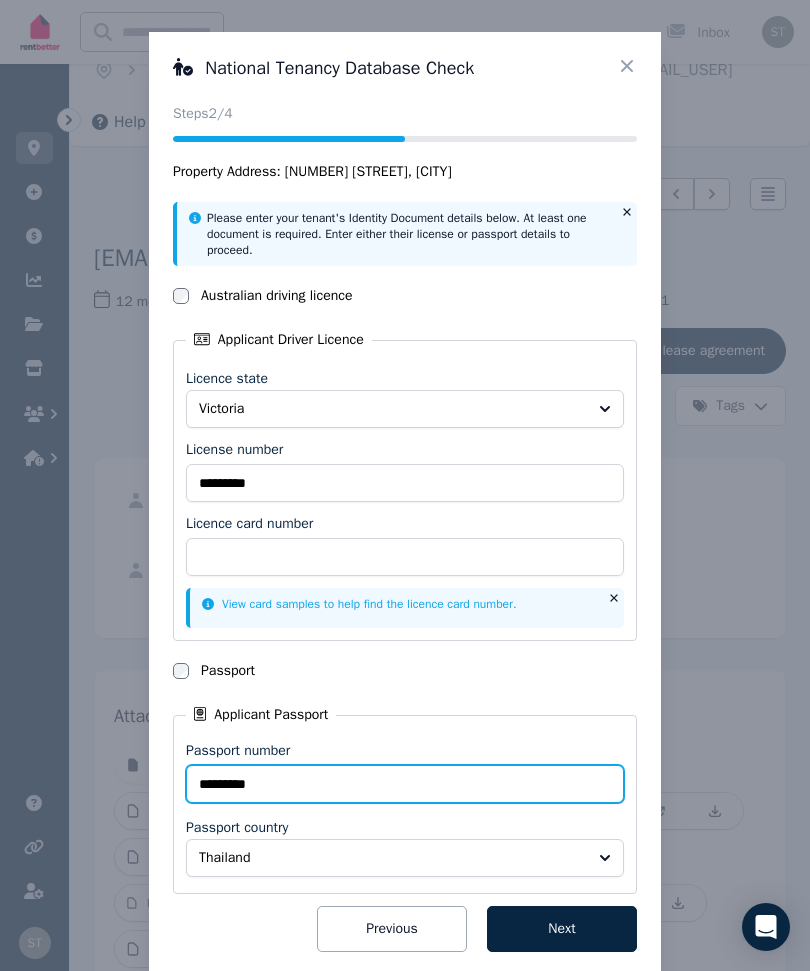 scroll, scrollTop: 142, scrollLeft: 0, axis: vertical 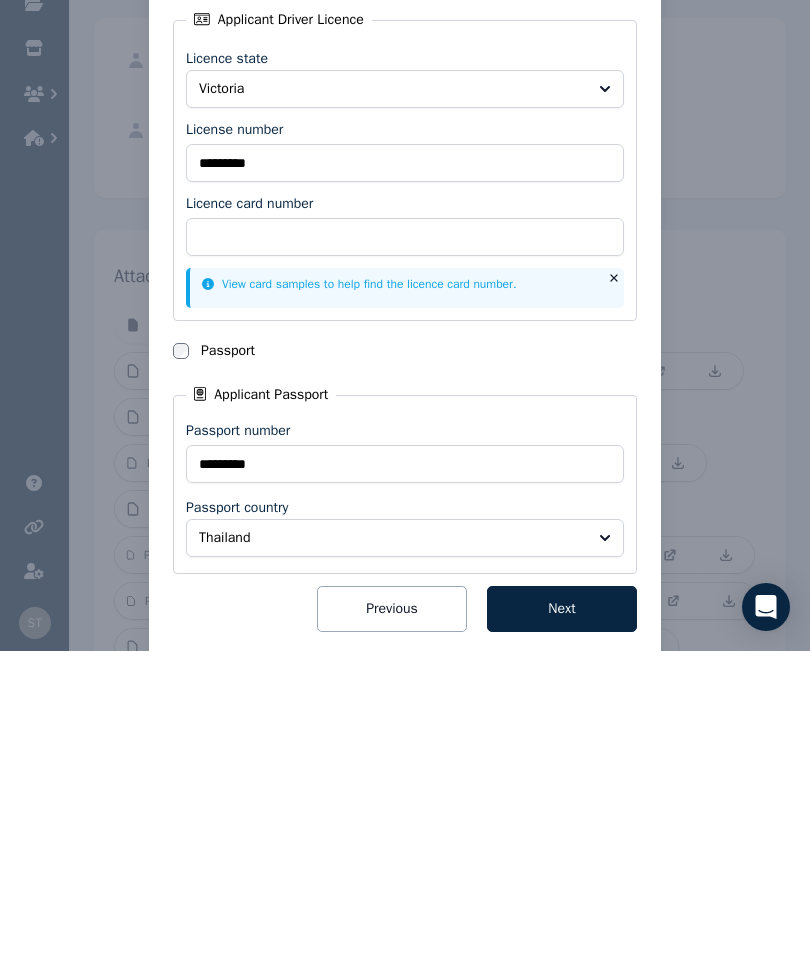 click on "Previous" at bounding box center (392, 929) 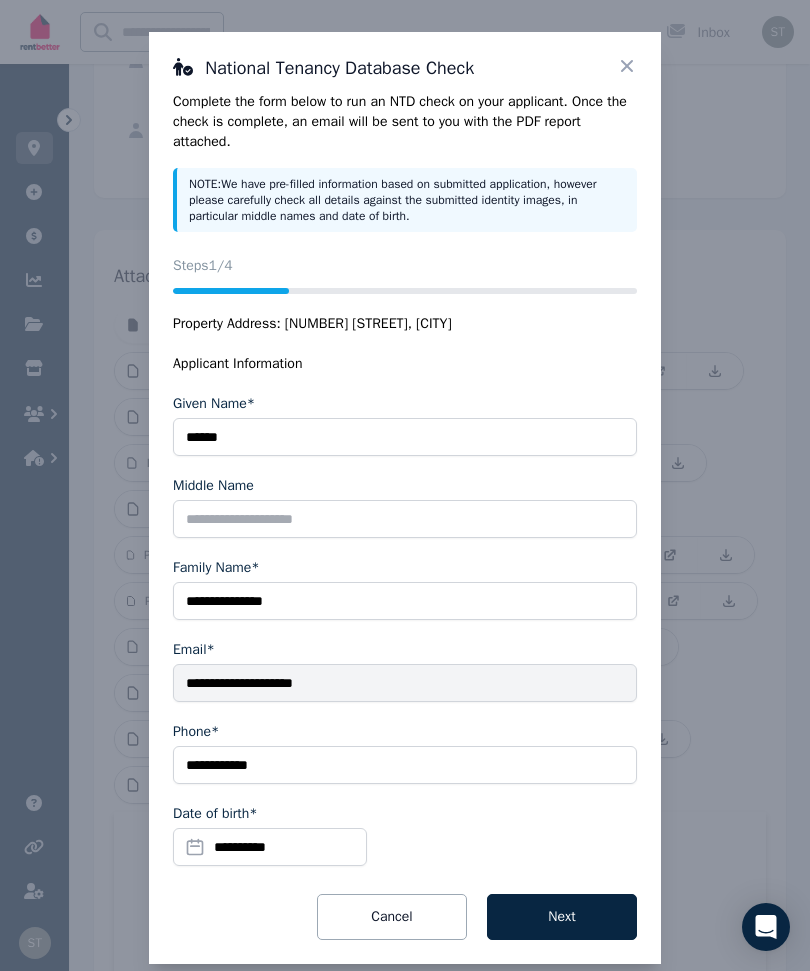 click on "Next" at bounding box center (562, 917) 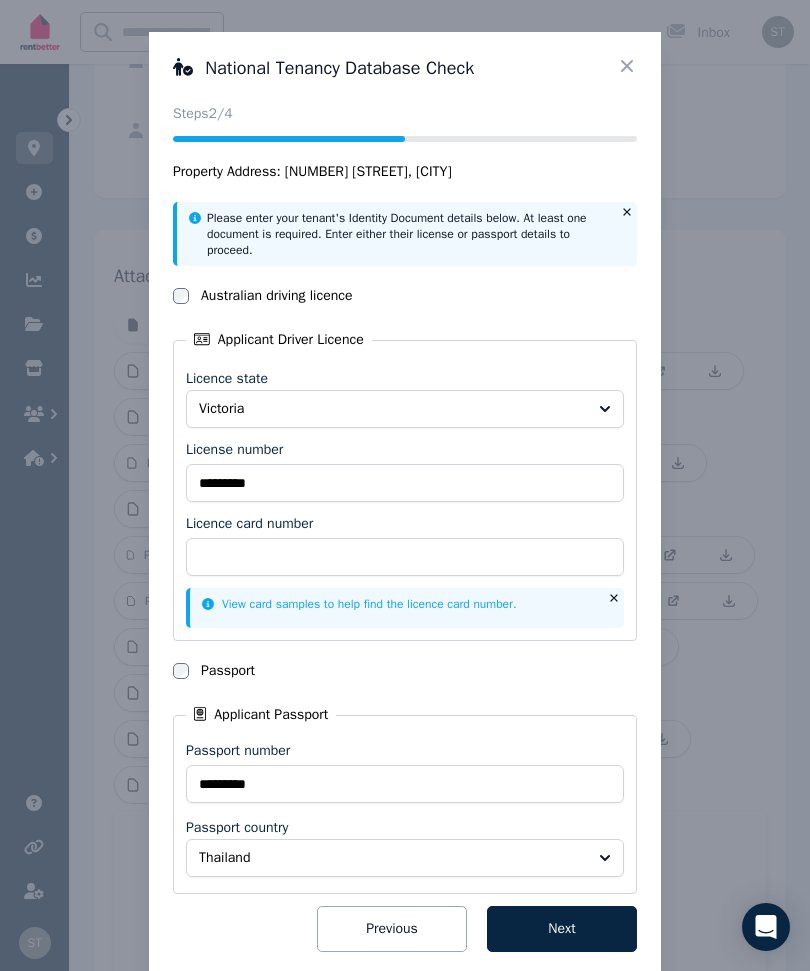 click 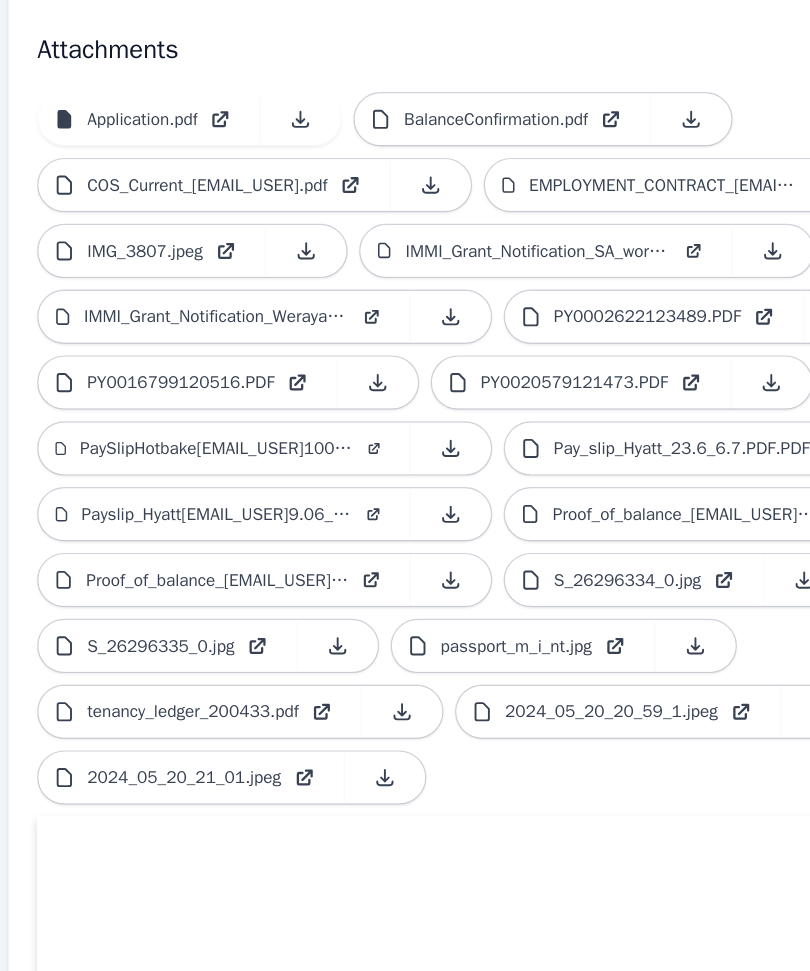 scroll, scrollTop: 458, scrollLeft: 0, axis: vertical 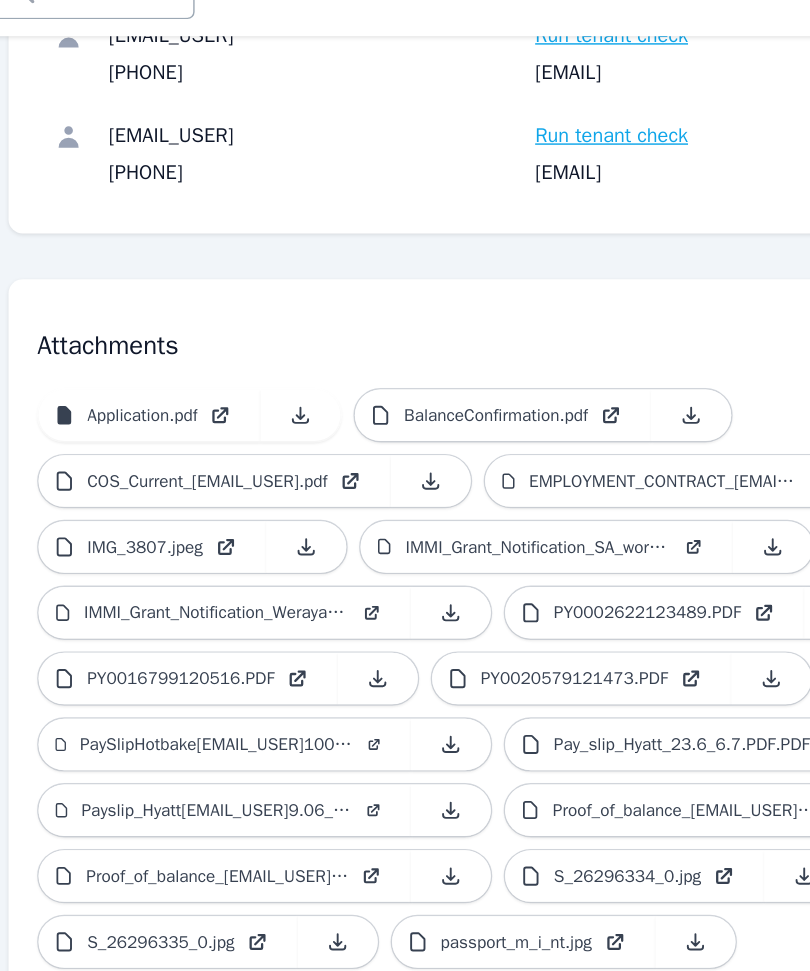 click on "Application.pdf" at bounding box center (187, 329) 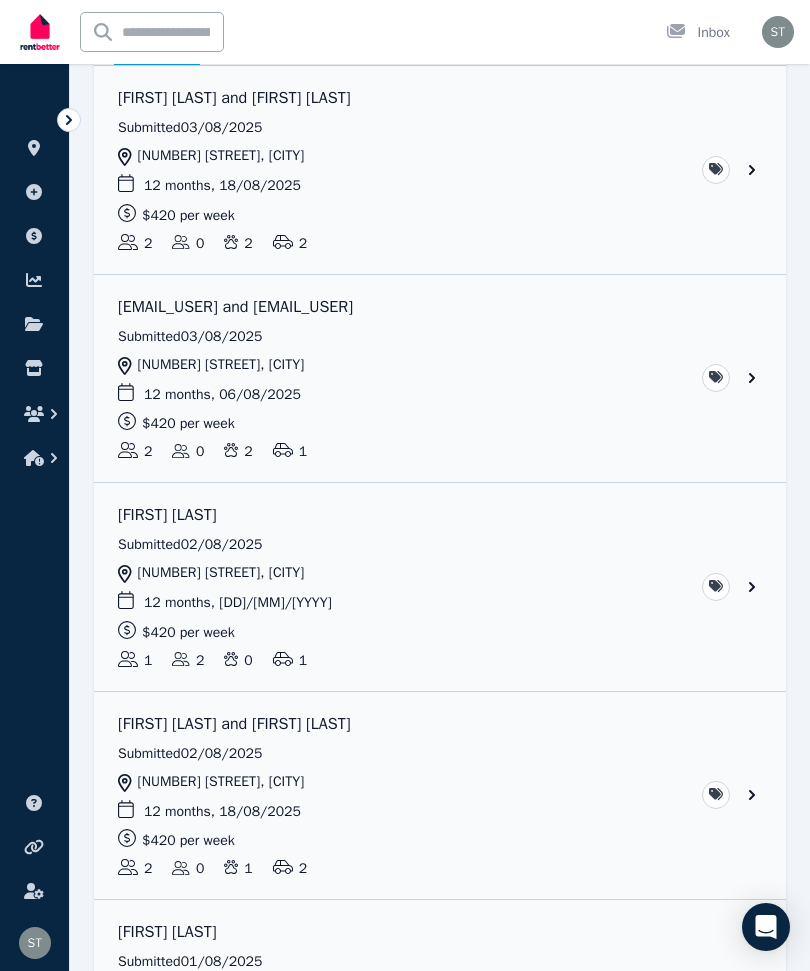 scroll, scrollTop: 249, scrollLeft: 0, axis: vertical 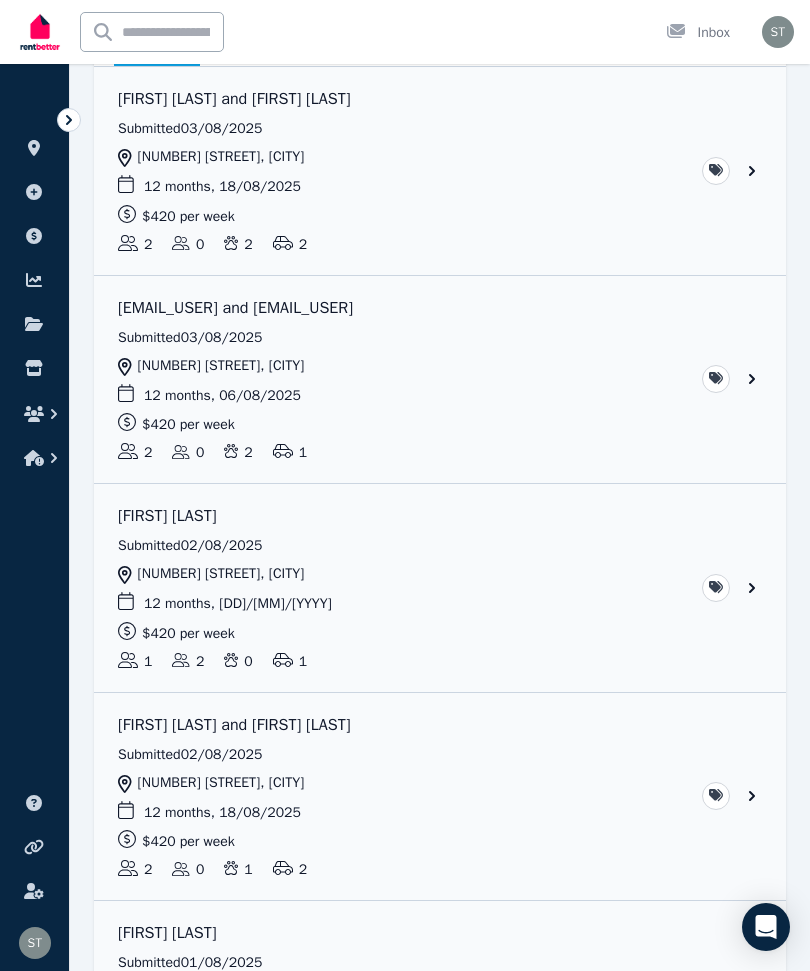 click at bounding box center (440, 588) 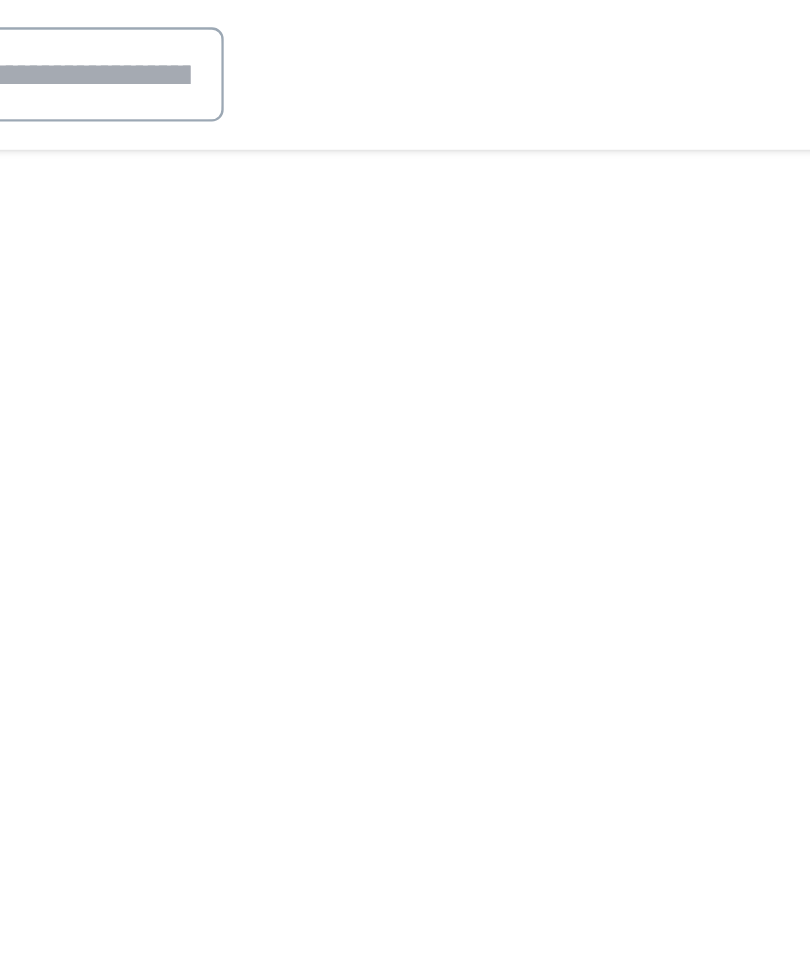 scroll, scrollTop: 5565, scrollLeft: 0, axis: vertical 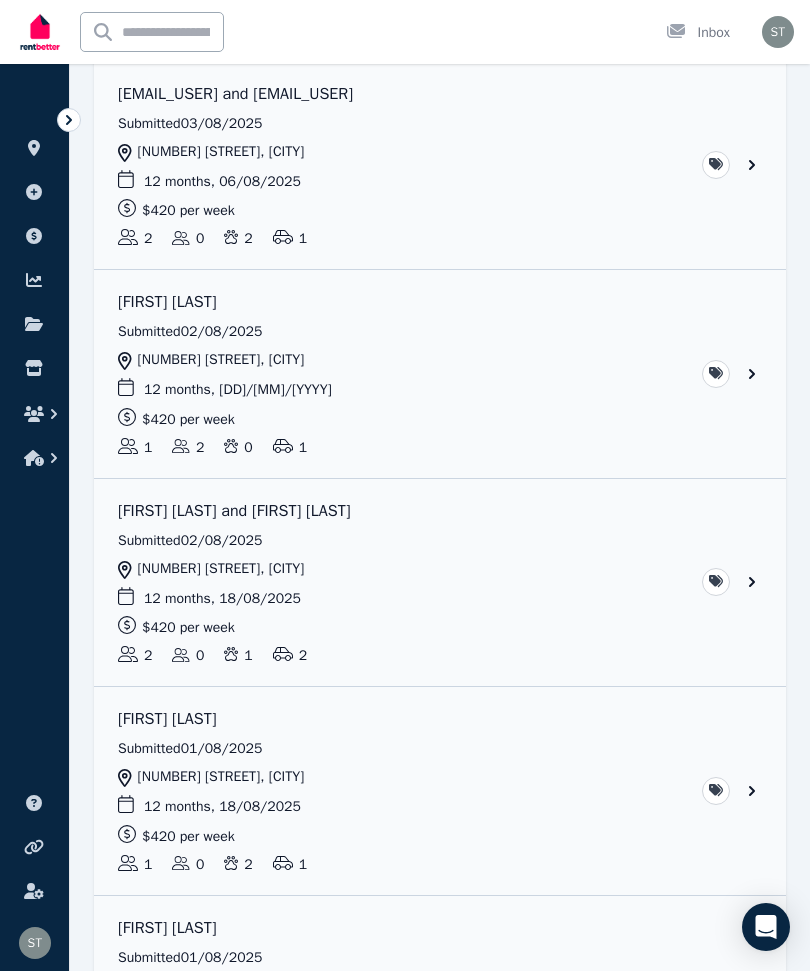click at bounding box center [440, 583] 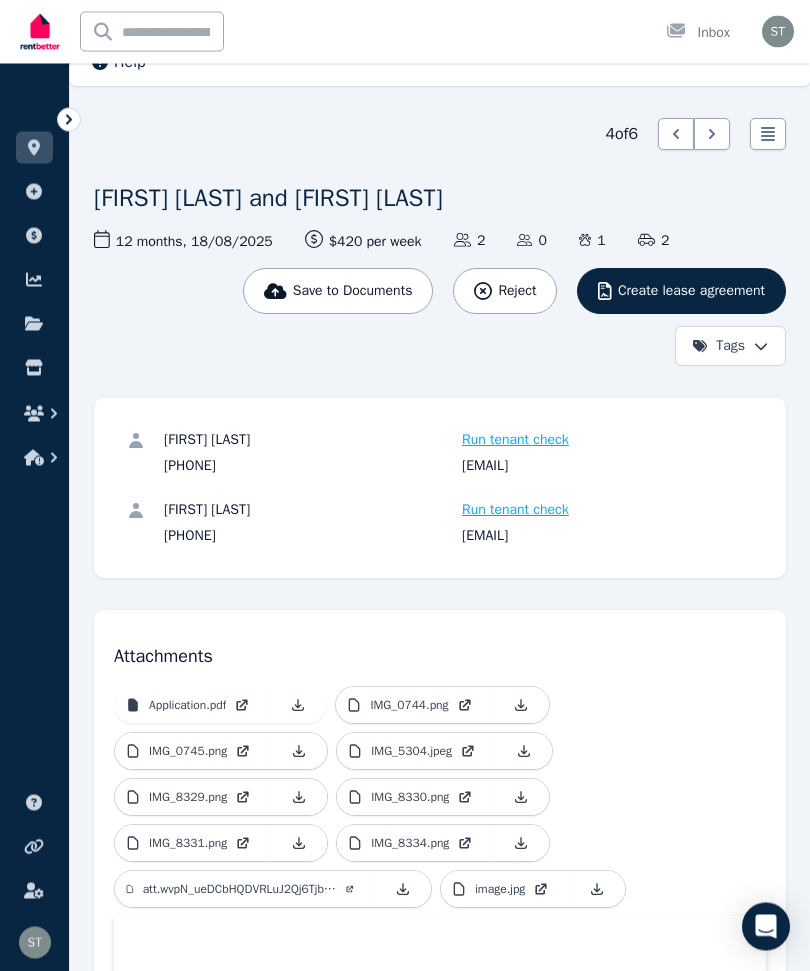 scroll, scrollTop: 0, scrollLeft: 0, axis: both 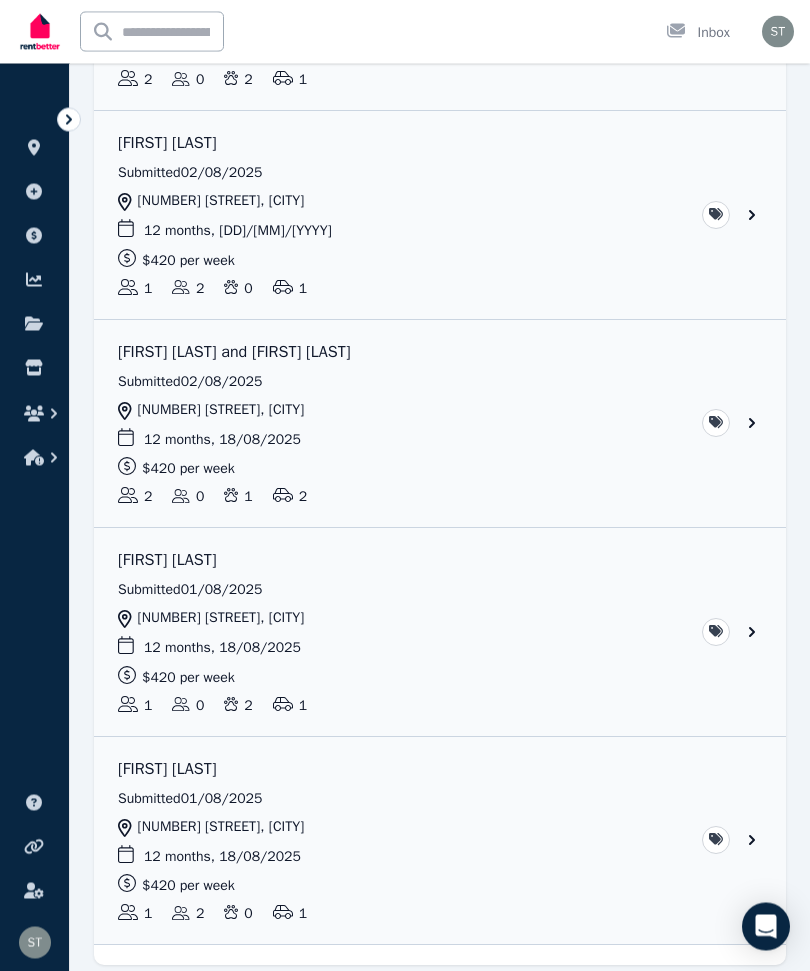 click at bounding box center (440, 633) 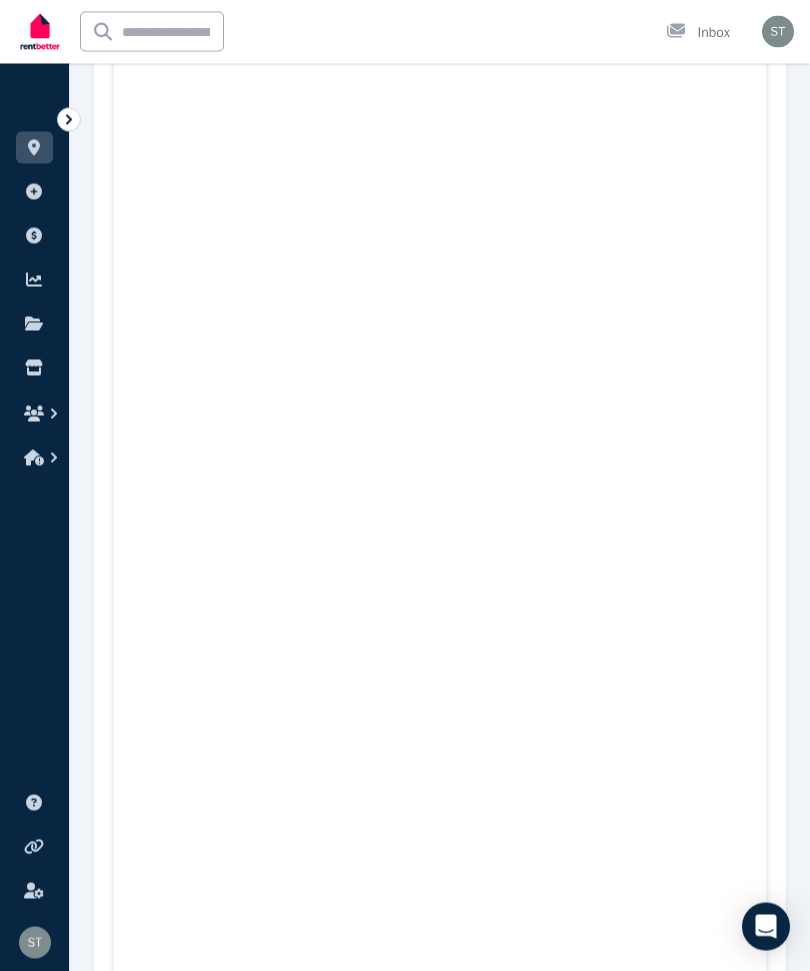 scroll, scrollTop: 12661, scrollLeft: 0, axis: vertical 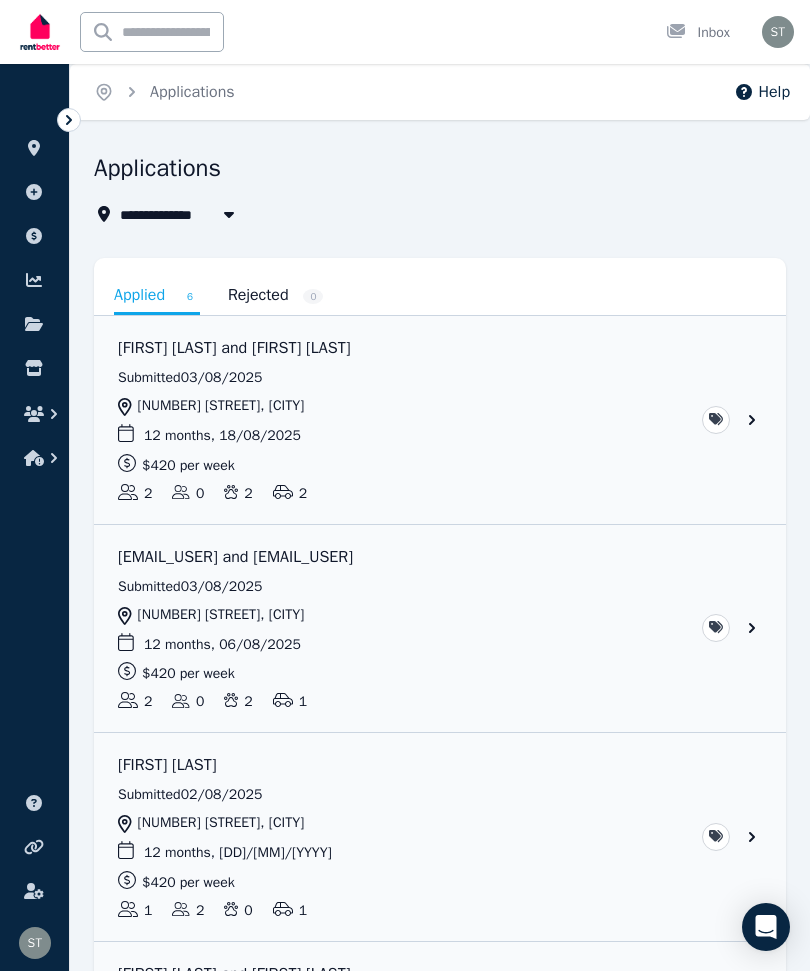 click at bounding box center [34, 148] 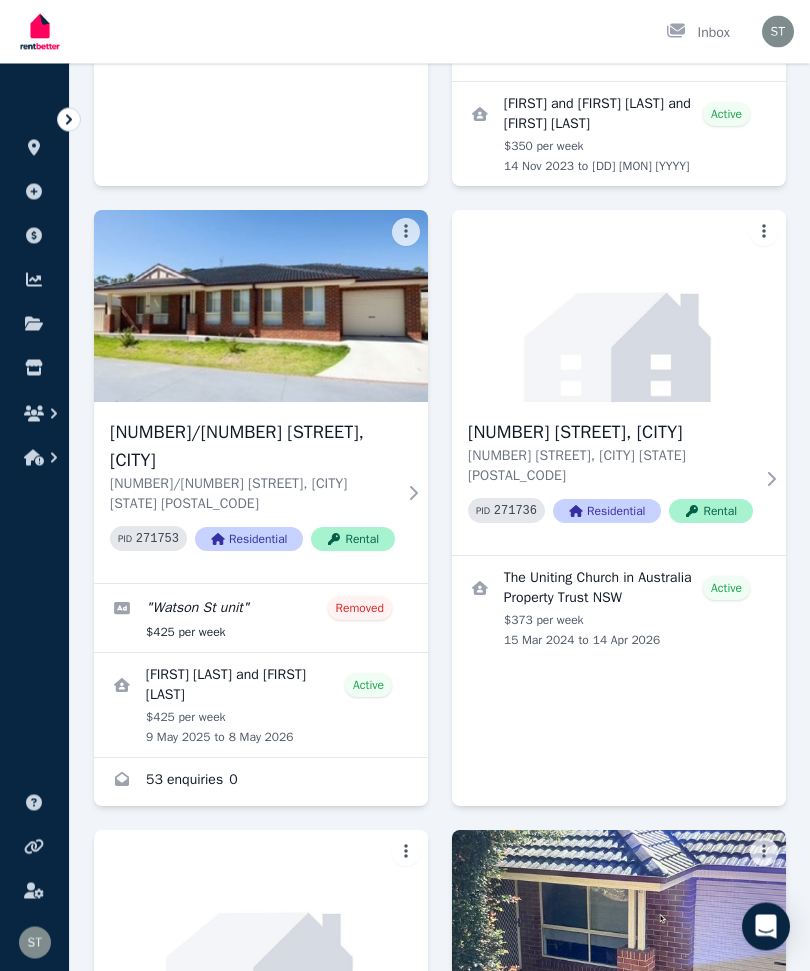 scroll, scrollTop: 536, scrollLeft: 0, axis: vertical 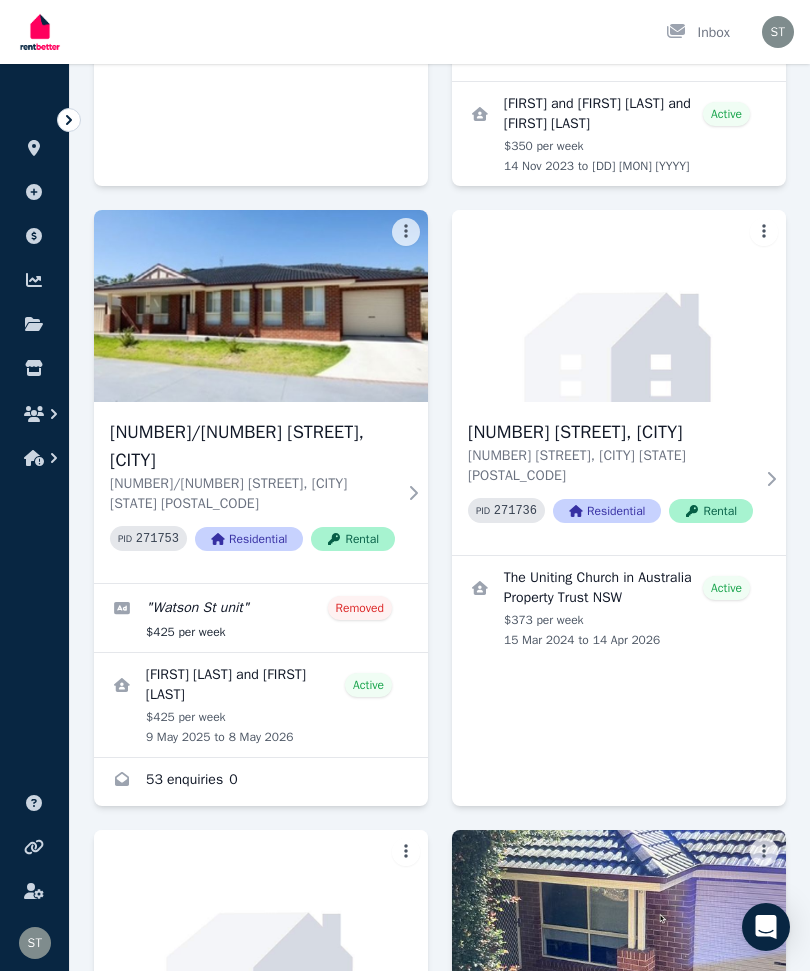 click at bounding box center [261, 782] 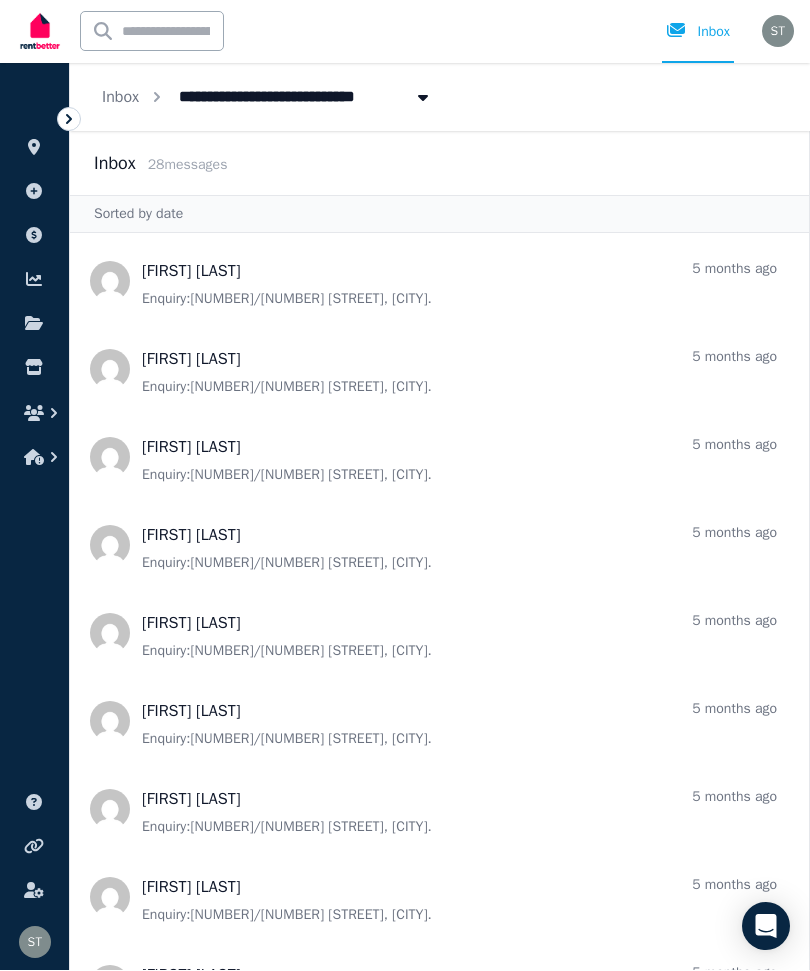 click 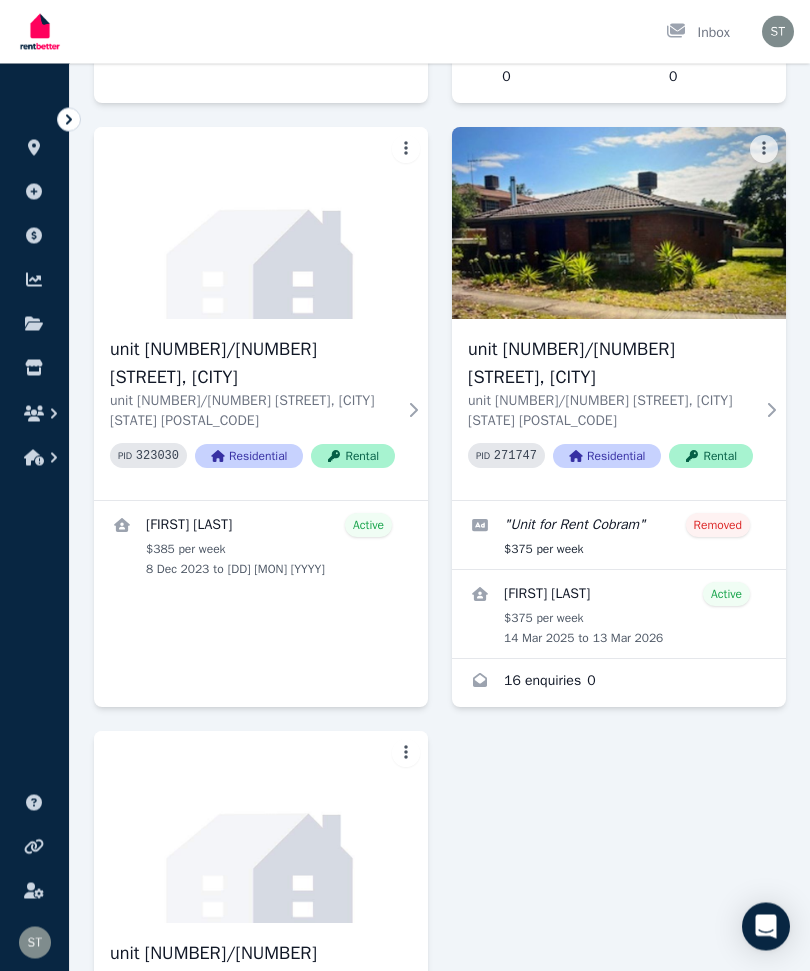 scroll, scrollTop: 1873, scrollLeft: 0, axis: vertical 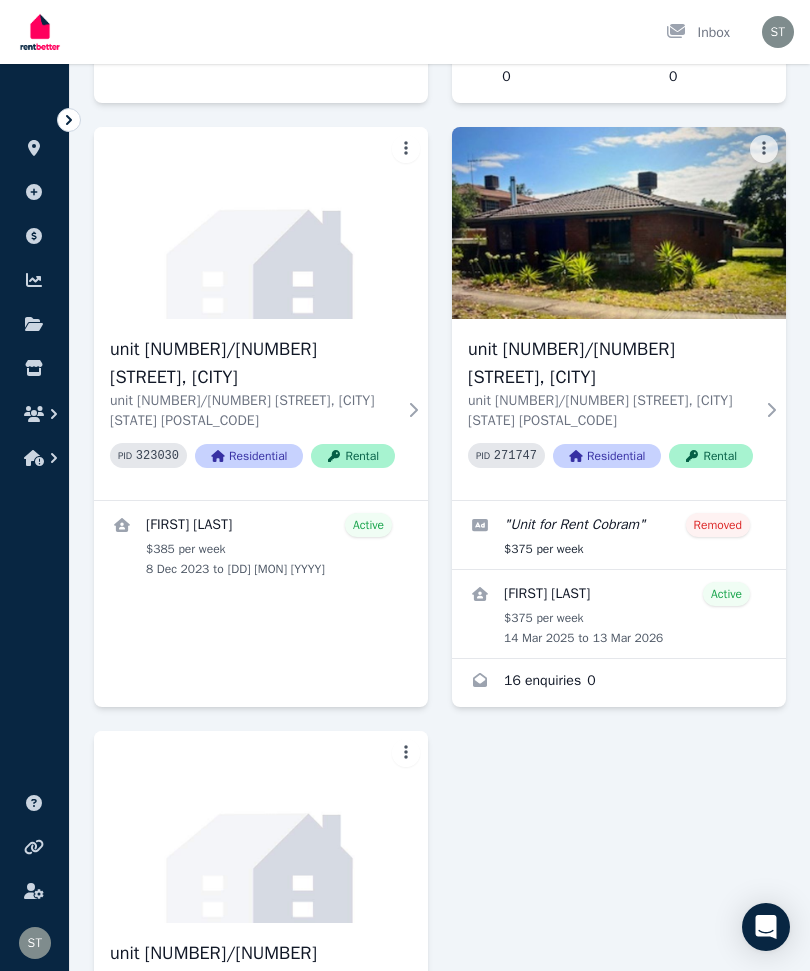 click at bounding box center [619, 683] 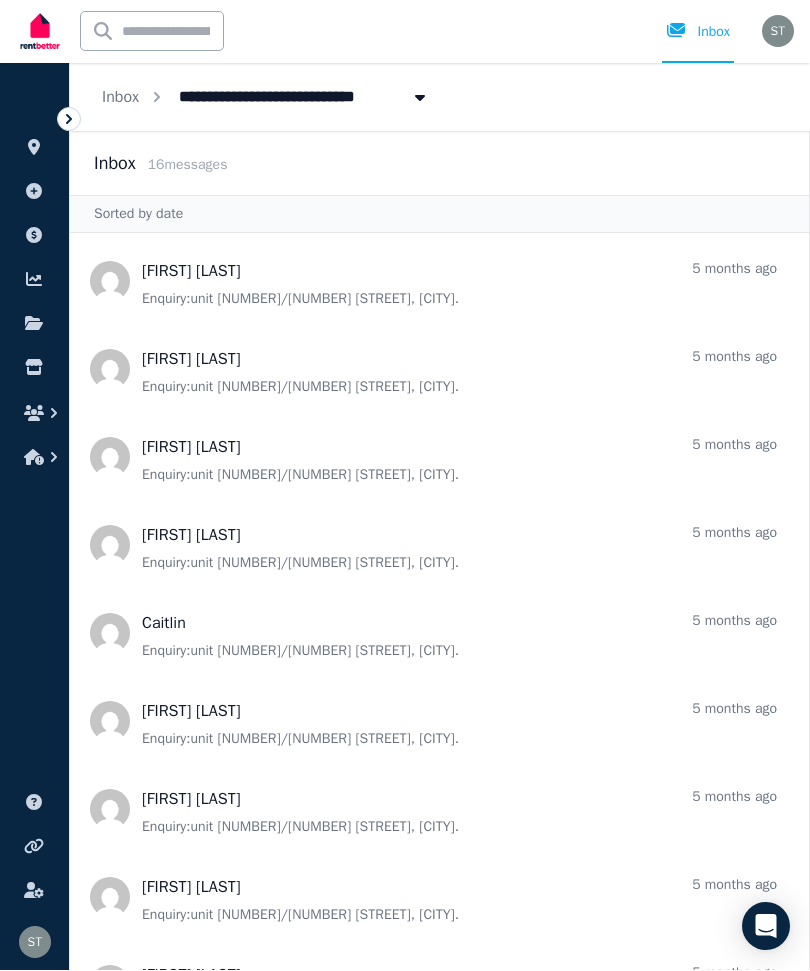 click at bounding box center (34, 148) 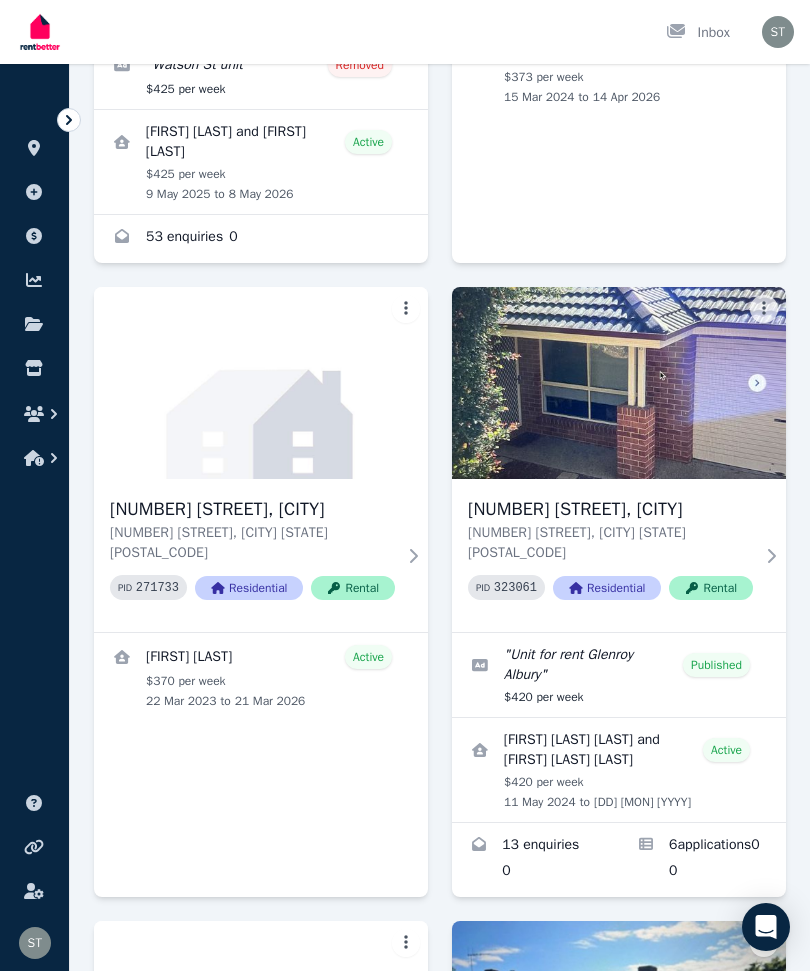 scroll, scrollTop: 1094, scrollLeft: 0, axis: vertical 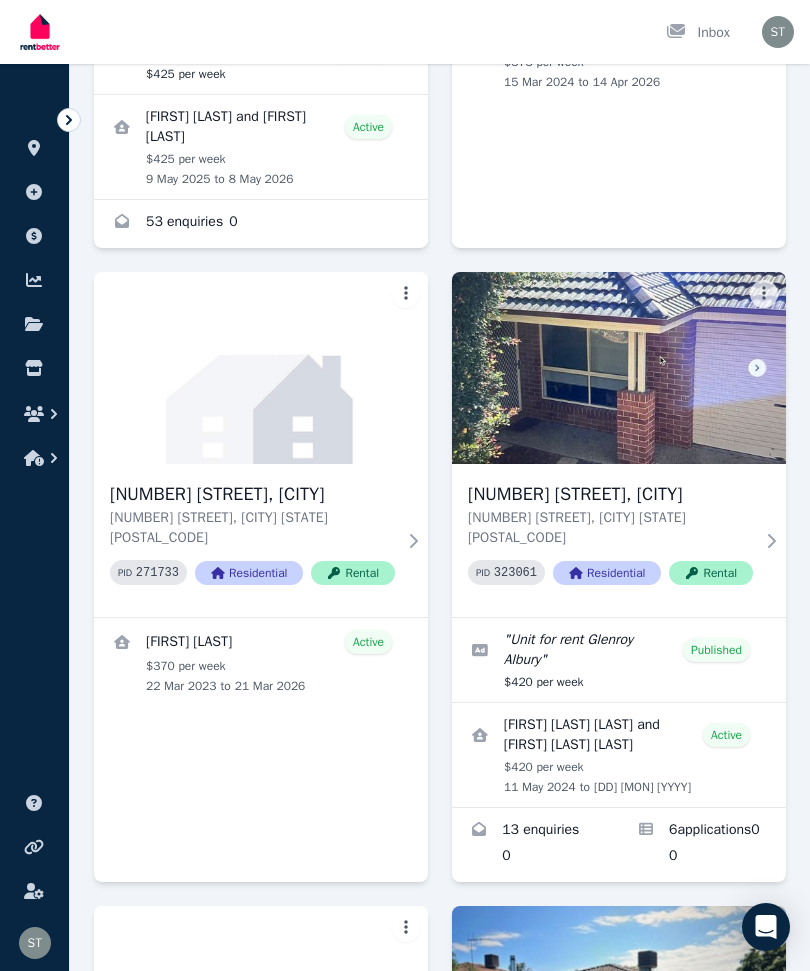 click at bounding box center (535, 845) 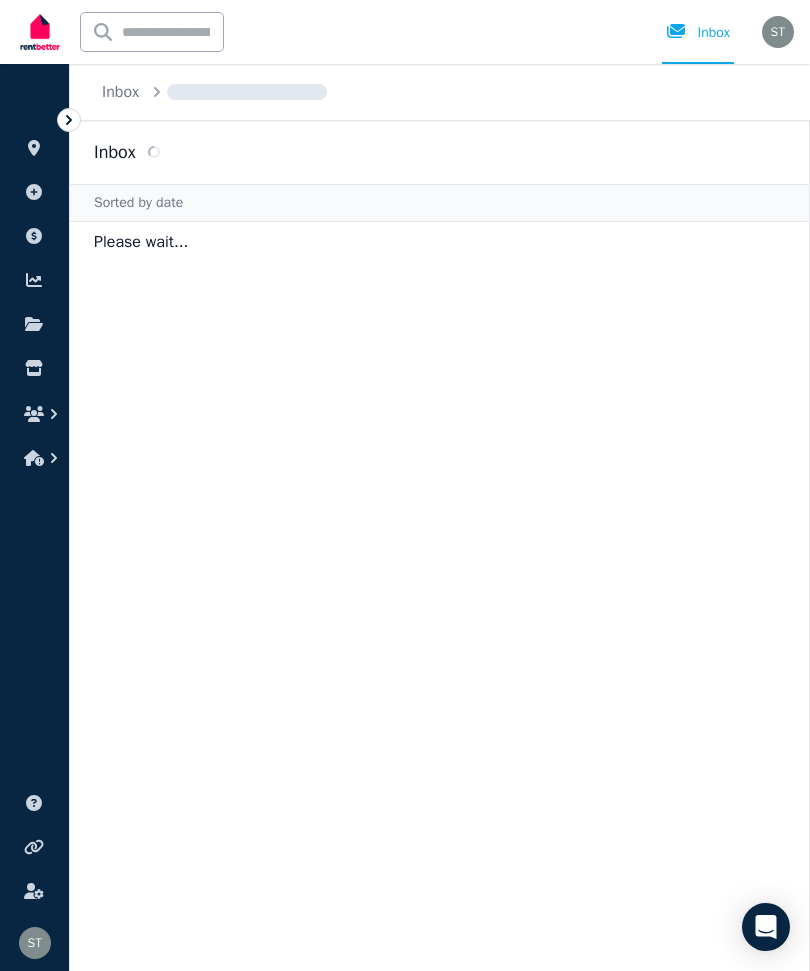 scroll, scrollTop: 0, scrollLeft: 0, axis: both 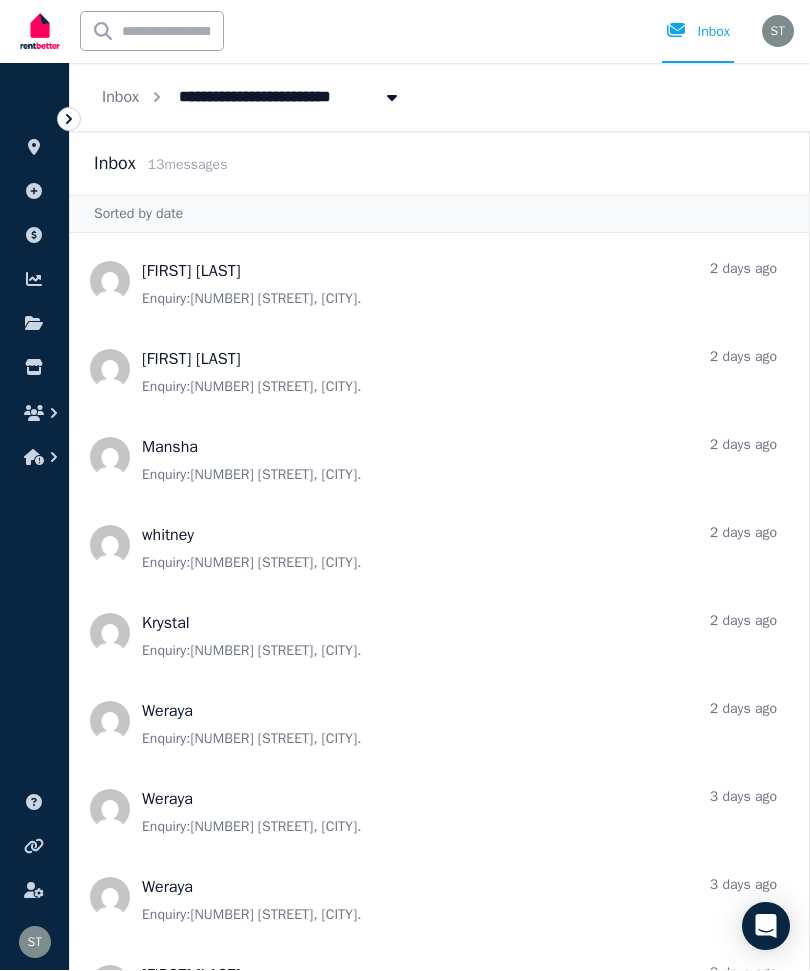click at bounding box center [439, 458] 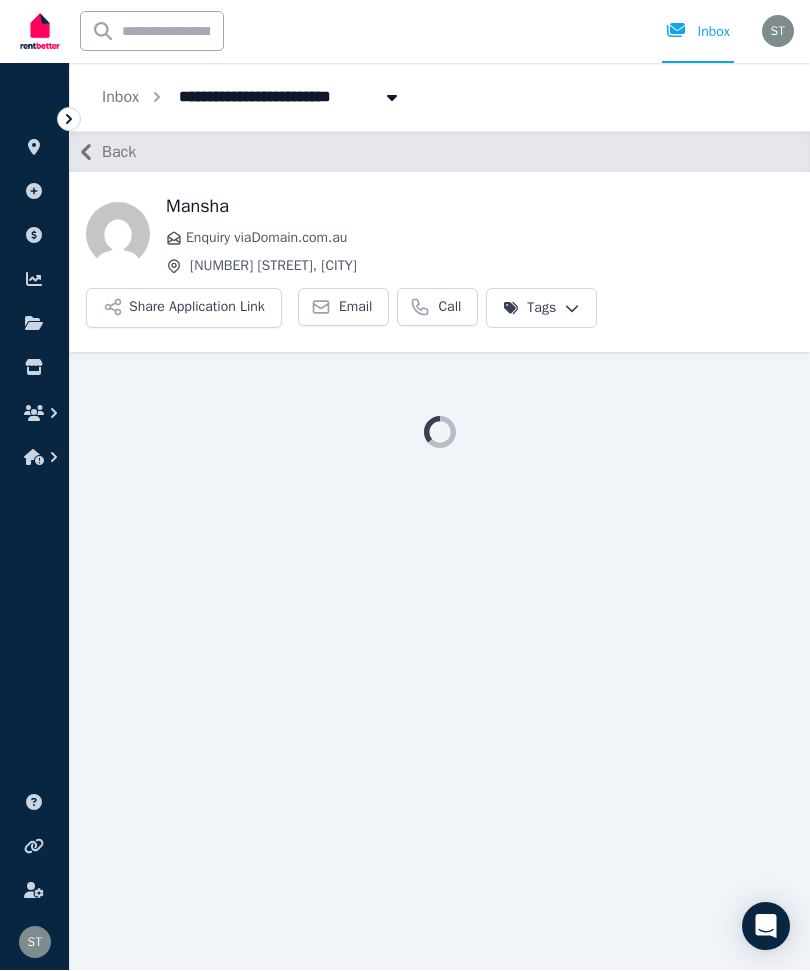 scroll, scrollTop: 67, scrollLeft: 0, axis: vertical 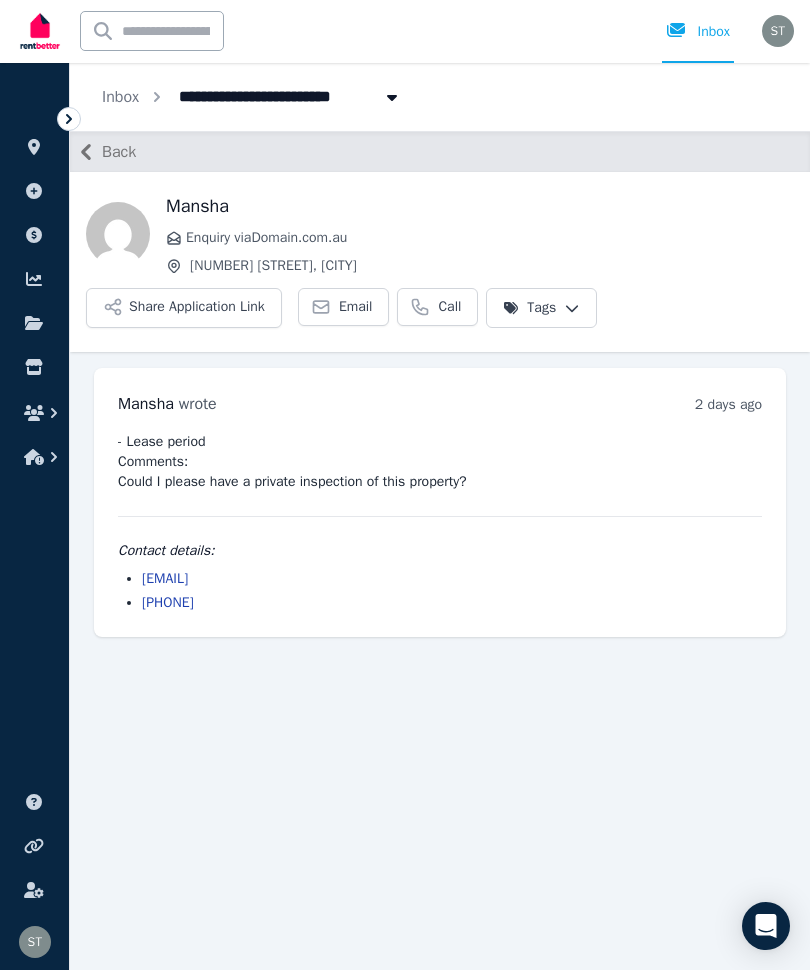 click on "Share Application Link" at bounding box center (184, 309) 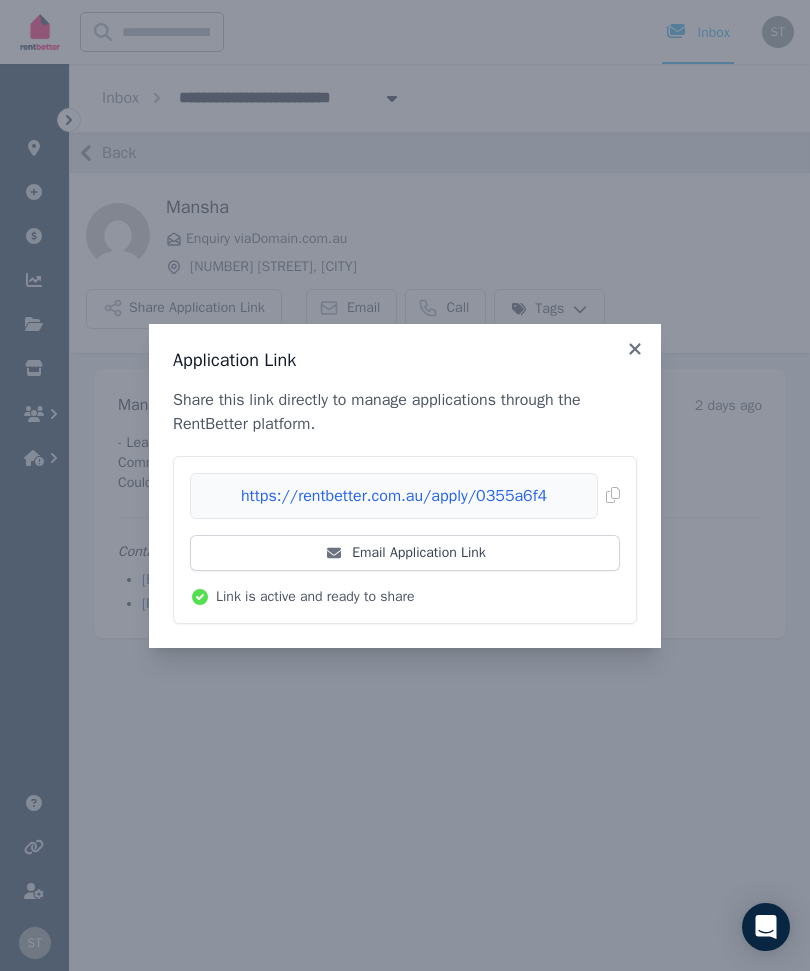 click on "Copied!" at bounding box center (405, 496) 